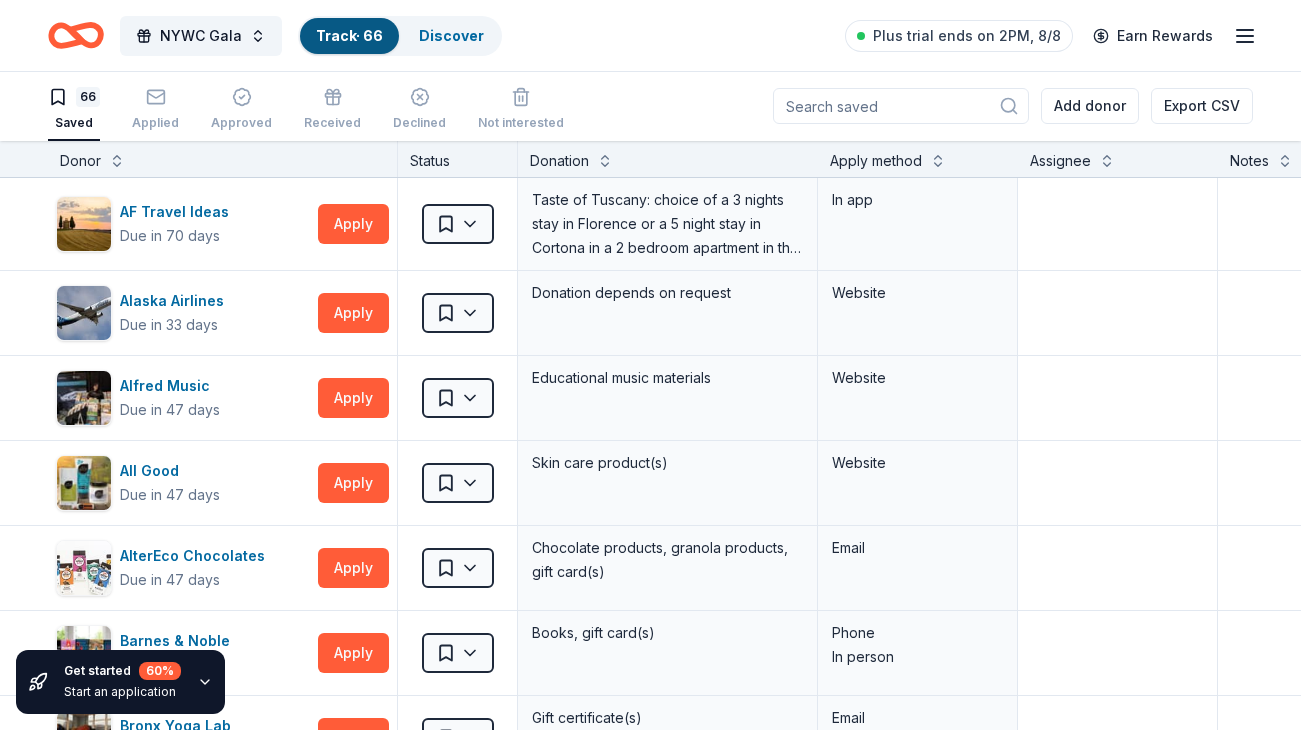 scroll, scrollTop: 1, scrollLeft: 0, axis: vertical 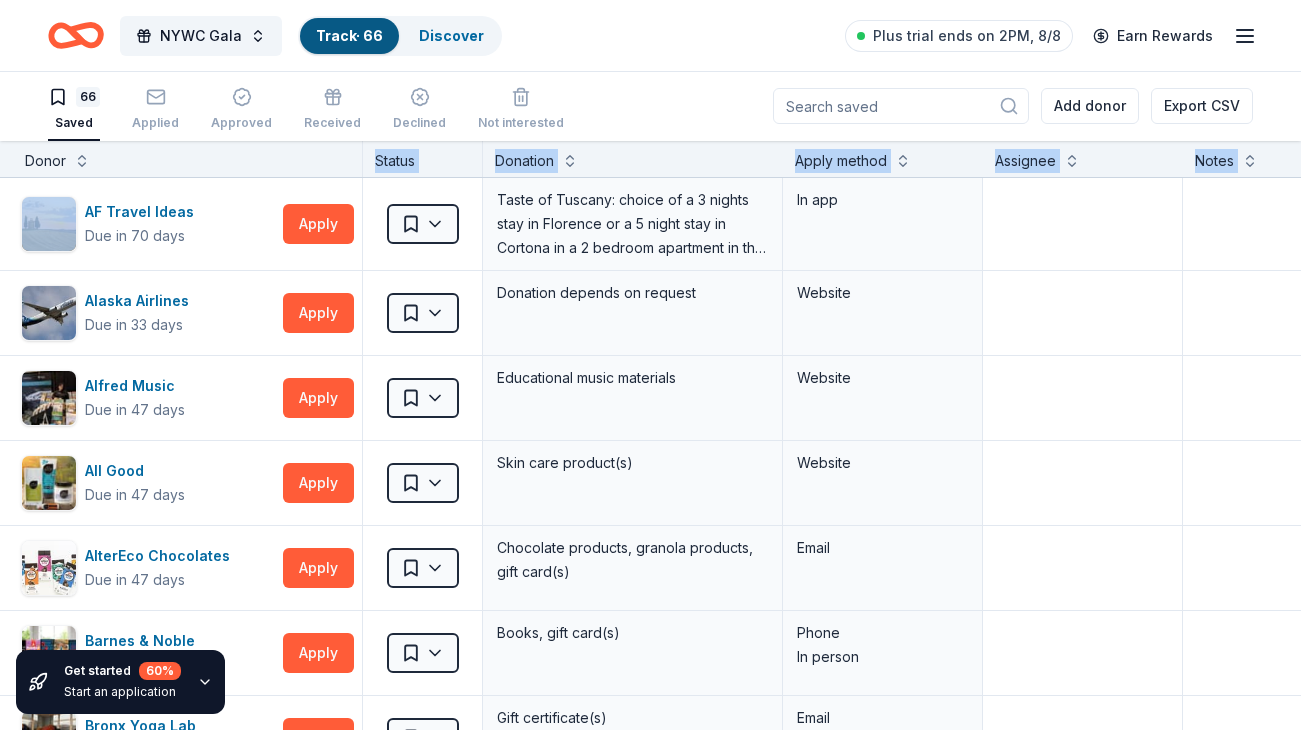 drag, startPoint x: 8, startPoint y: 187, endPoint x: 214, endPoint y: 156, distance: 208.31947 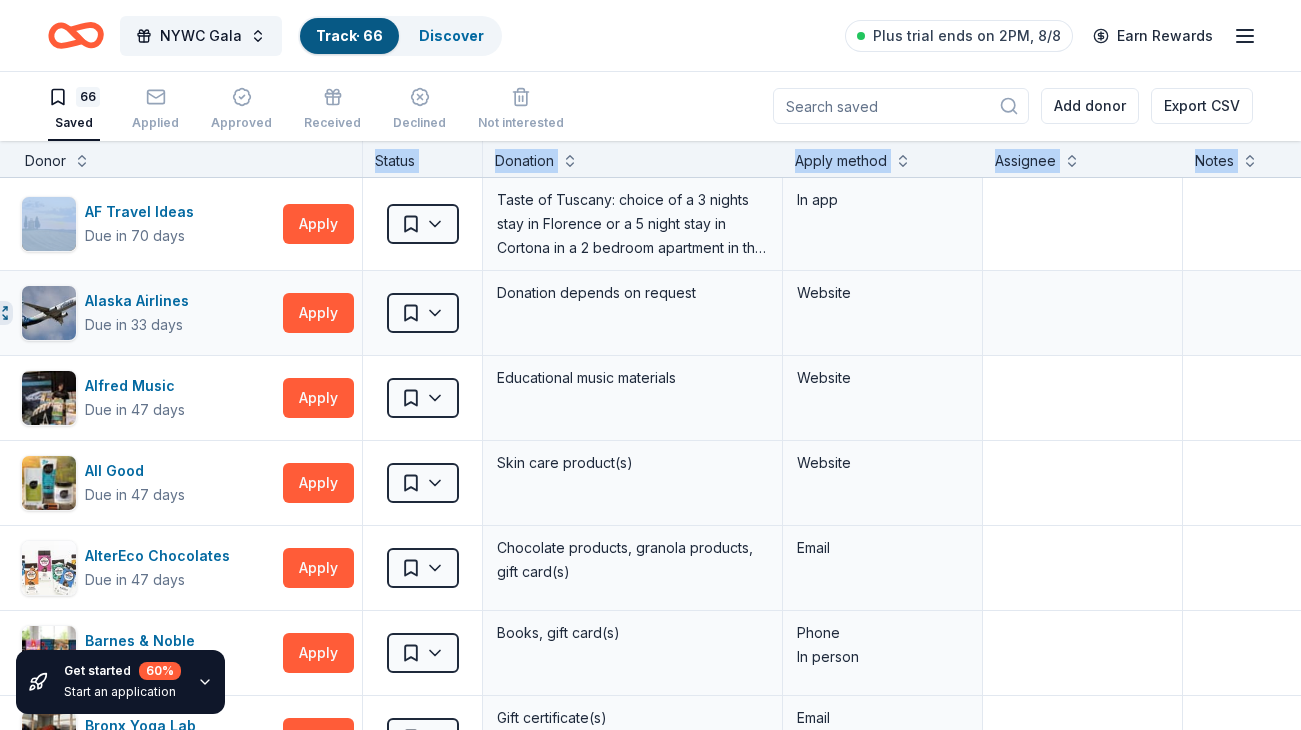 click 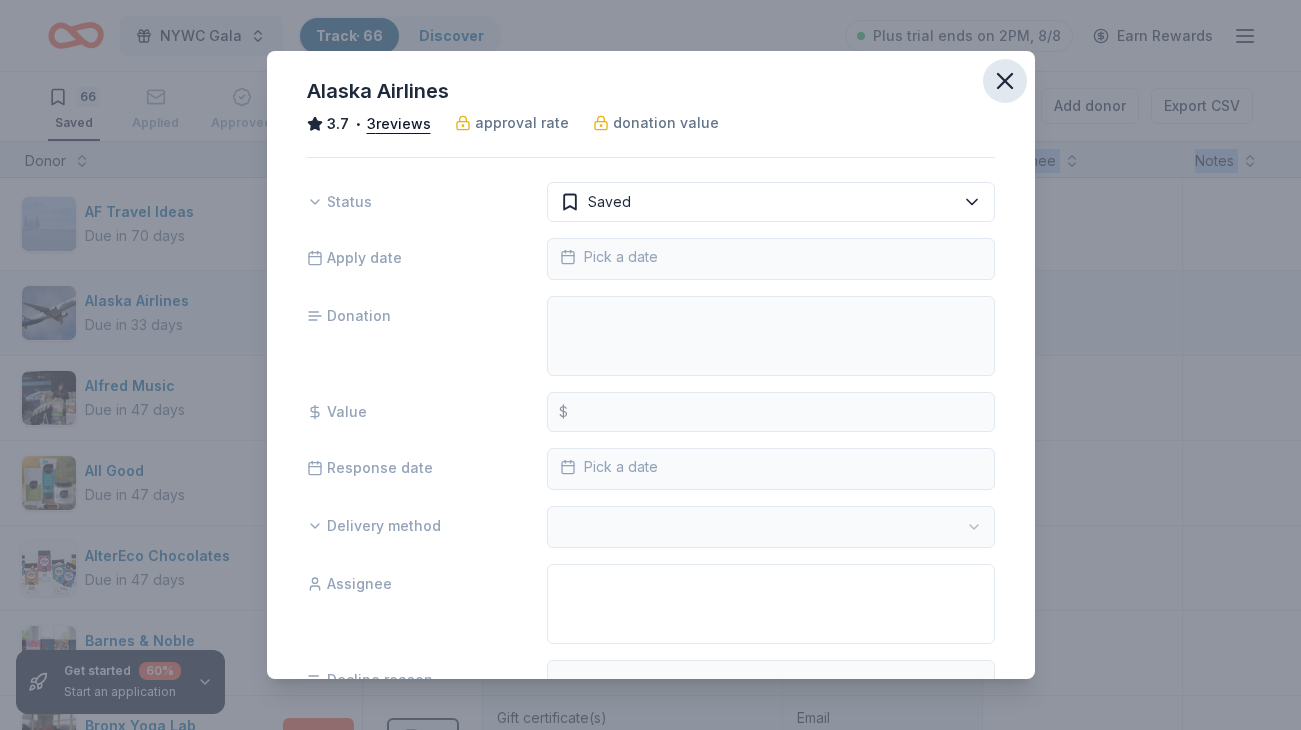 click 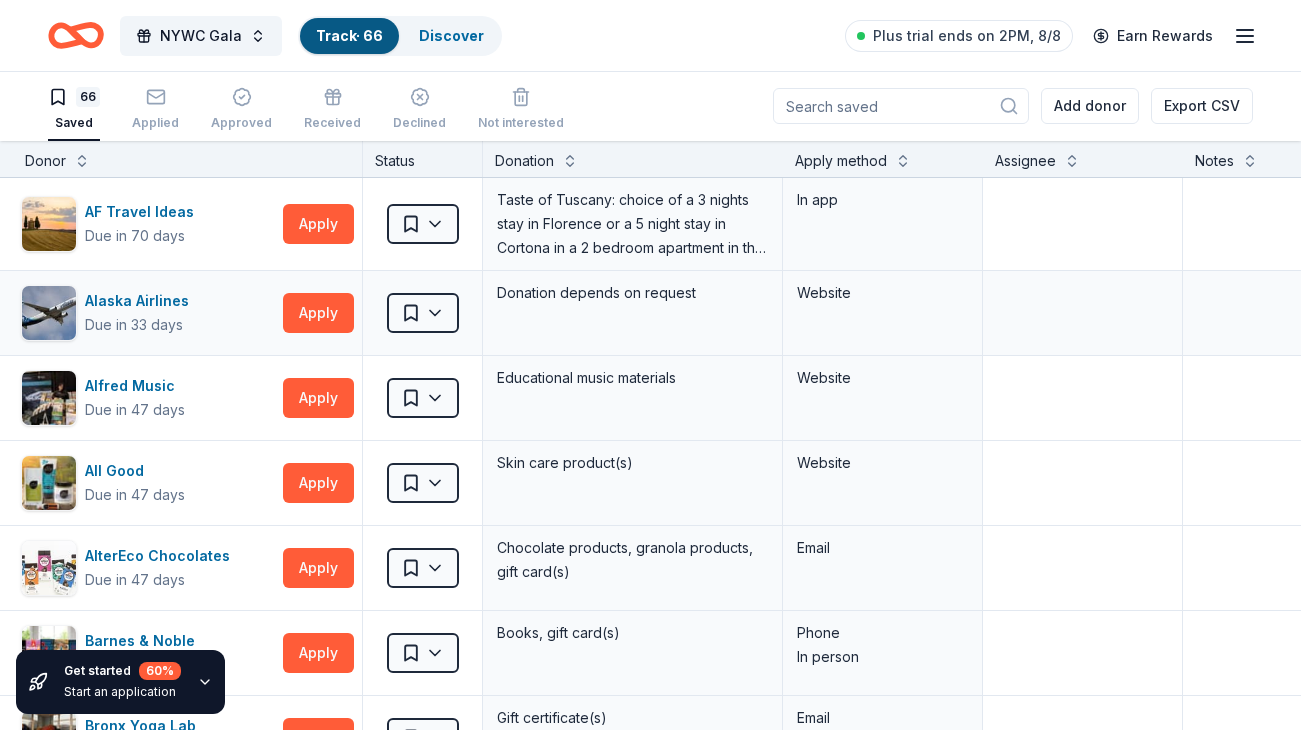 click on "Donor" at bounding box center [187, 161] 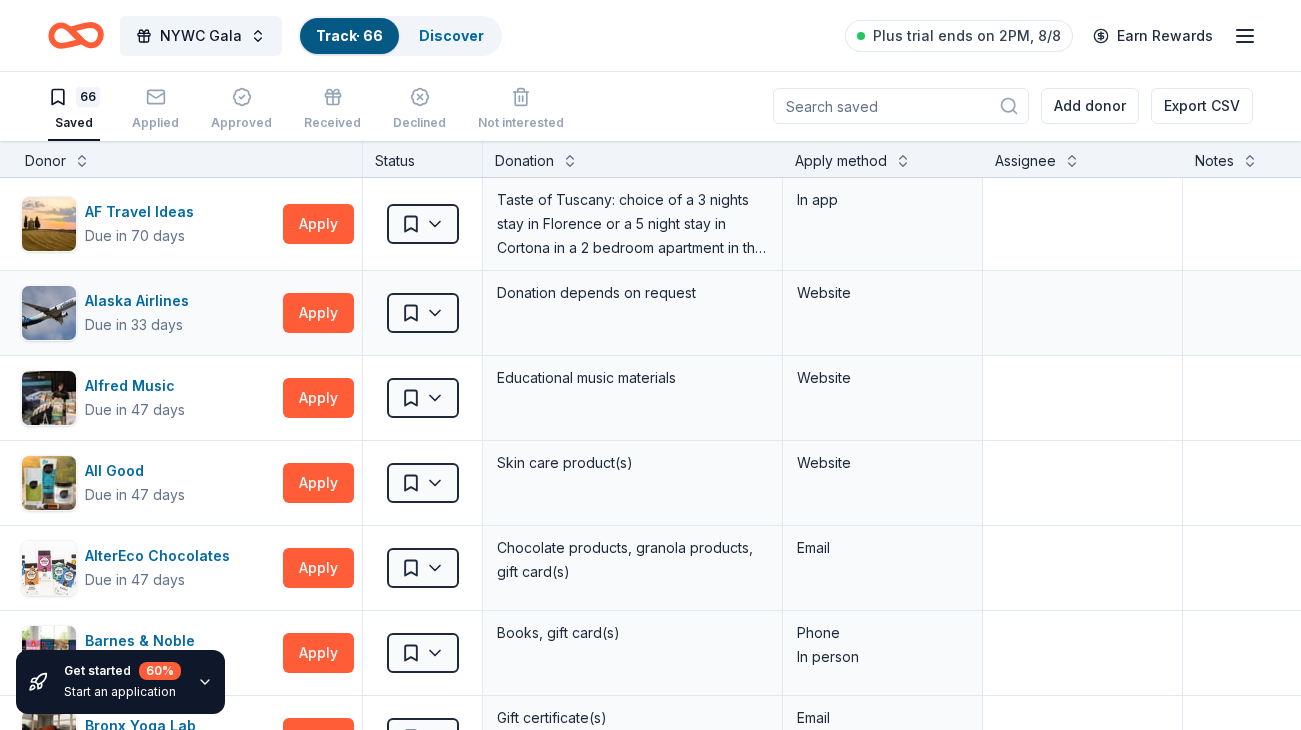click on "Donor" at bounding box center (187, 161) 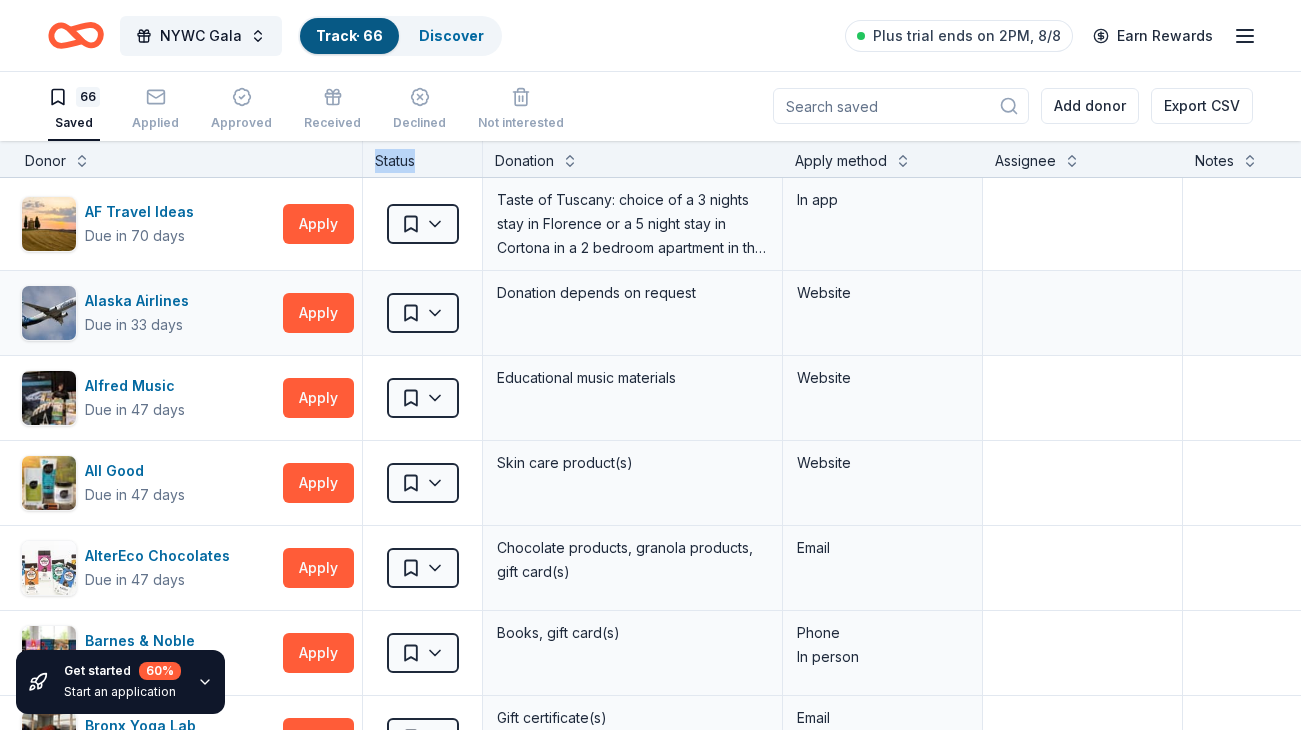click on "Donor" at bounding box center (187, 161) 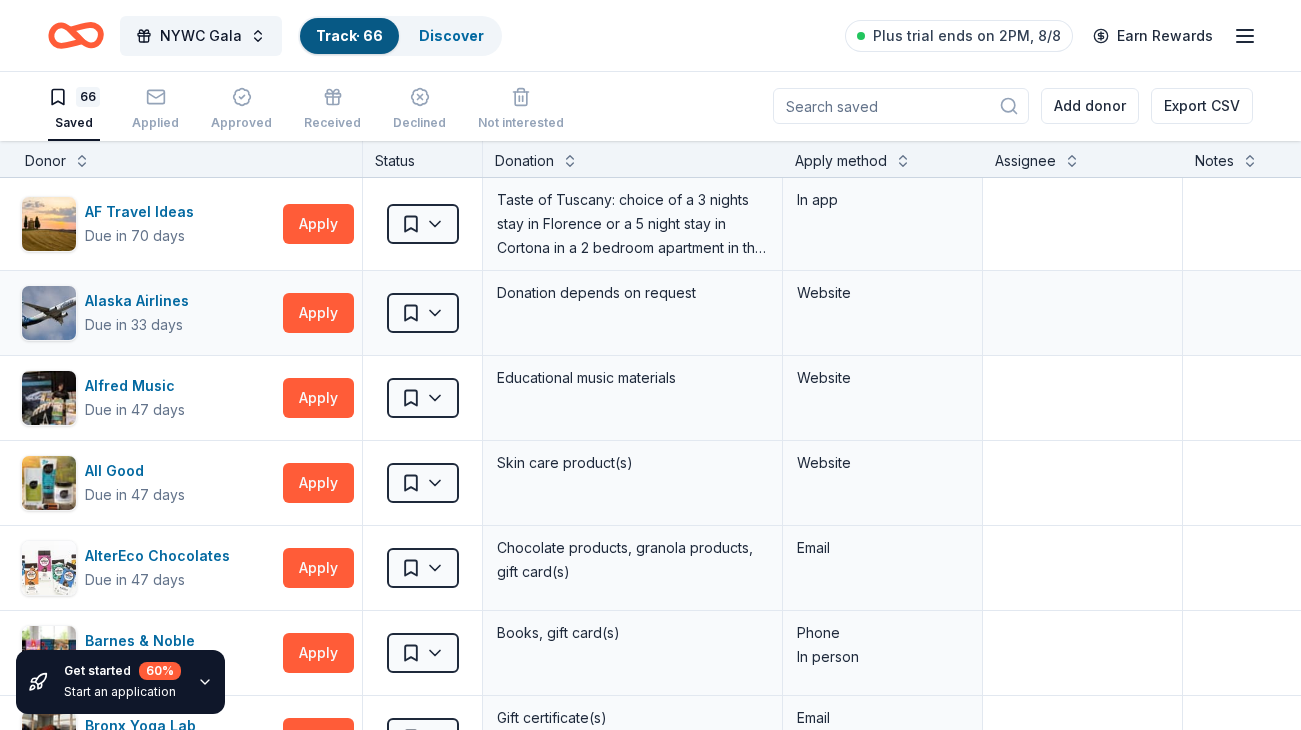 click on "Donor" at bounding box center (45, 161) 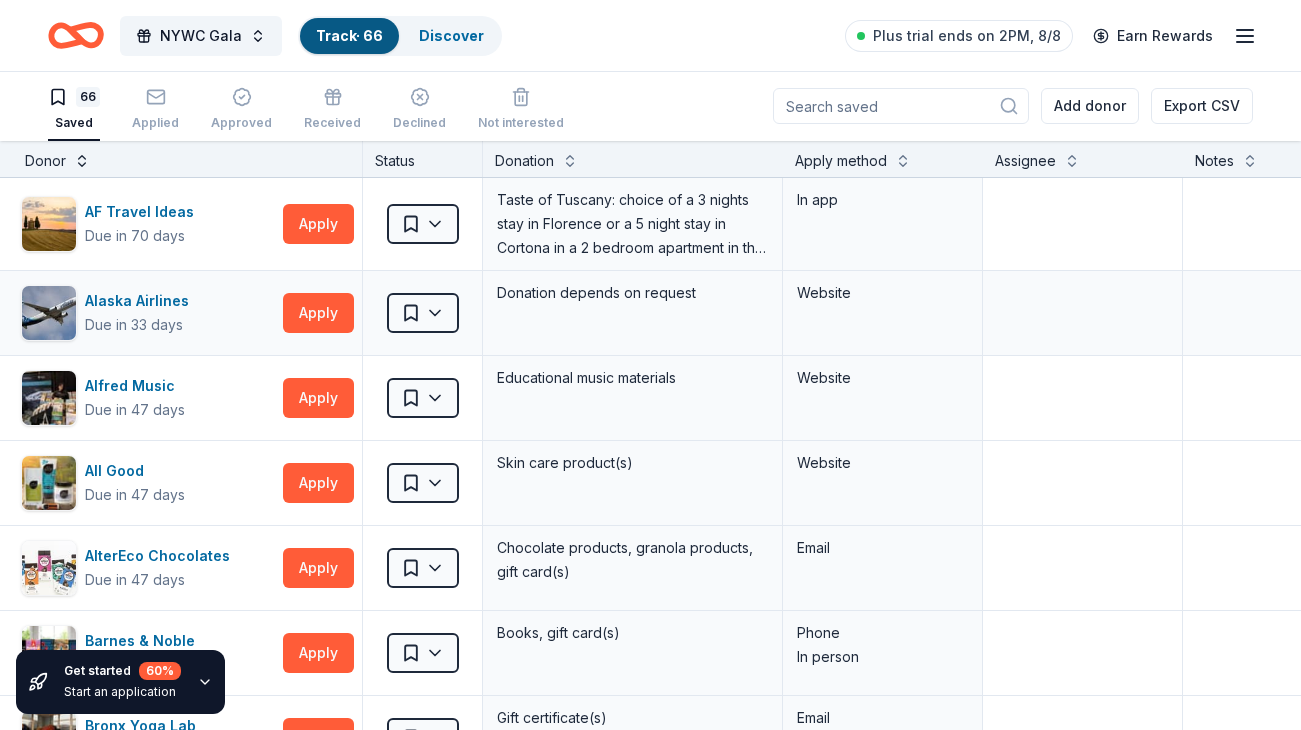 click at bounding box center [82, 159] 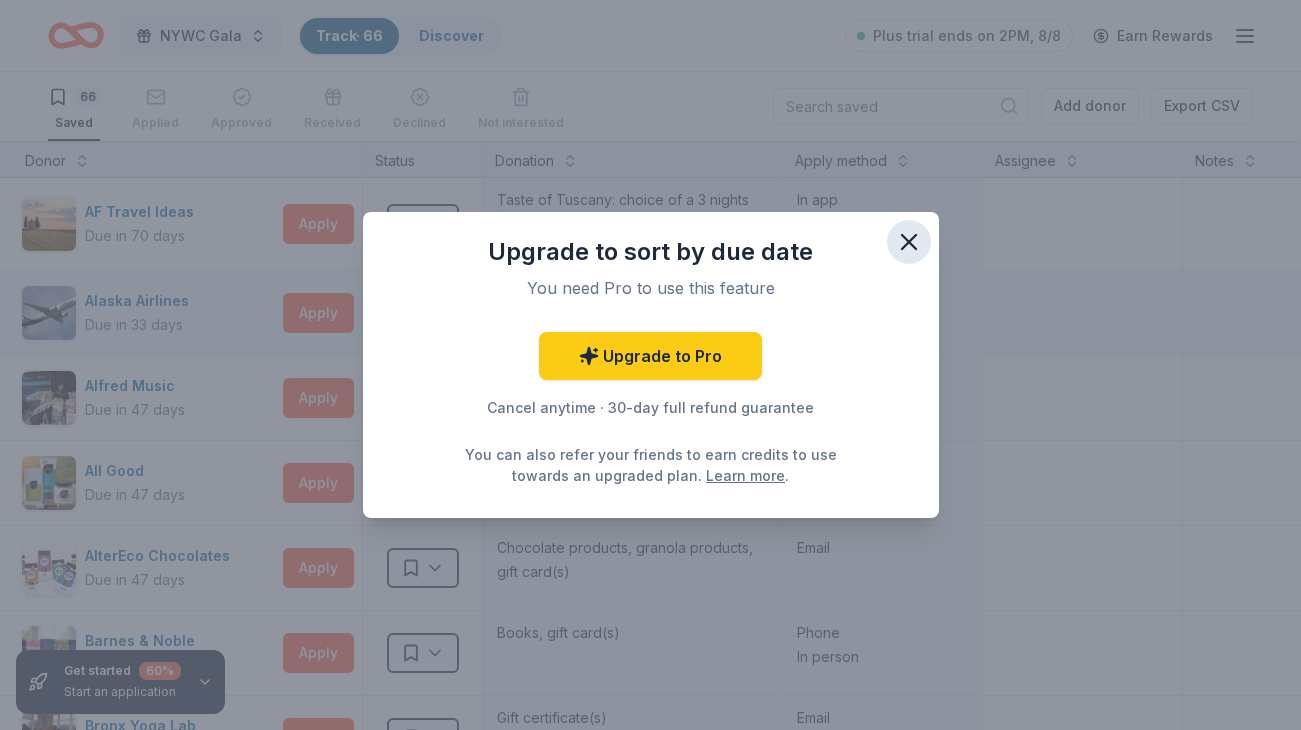 click 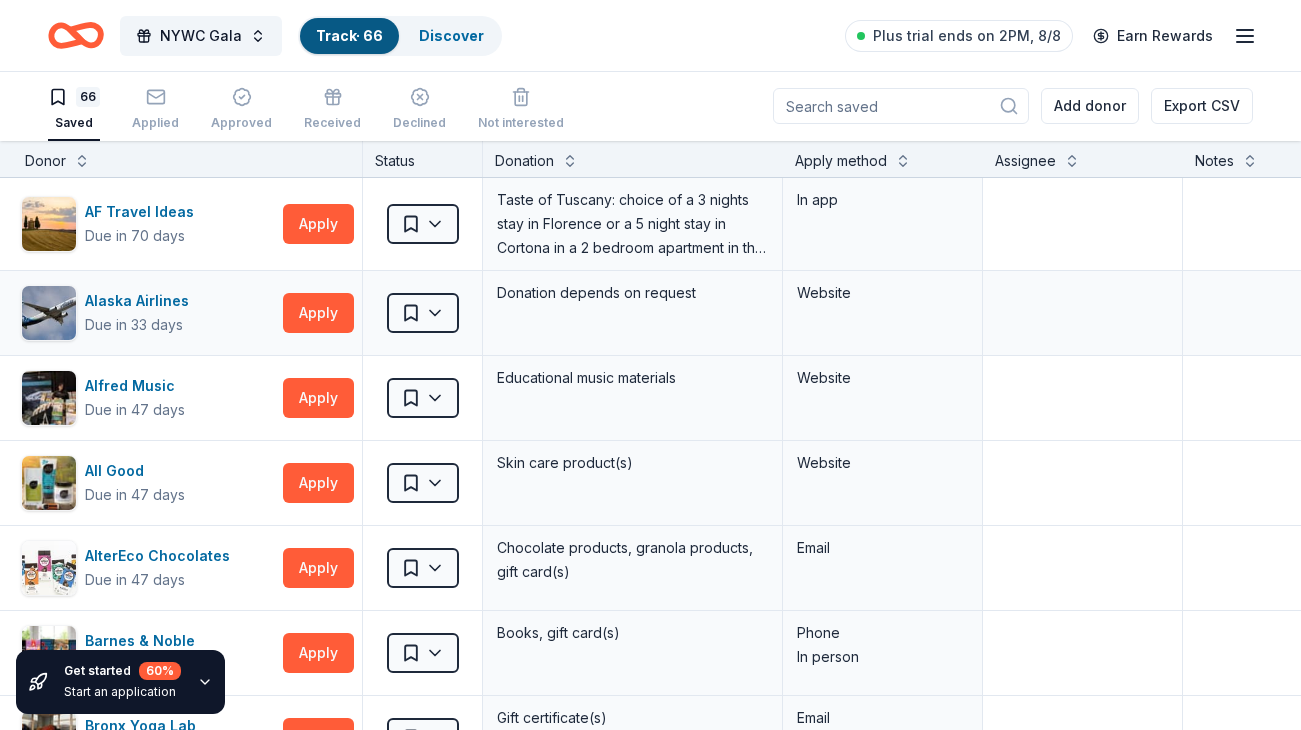 drag, startPoint x: 201, startPoint y: 212, endPoint x: 167, endPoint y: 145, distance: 75.13322 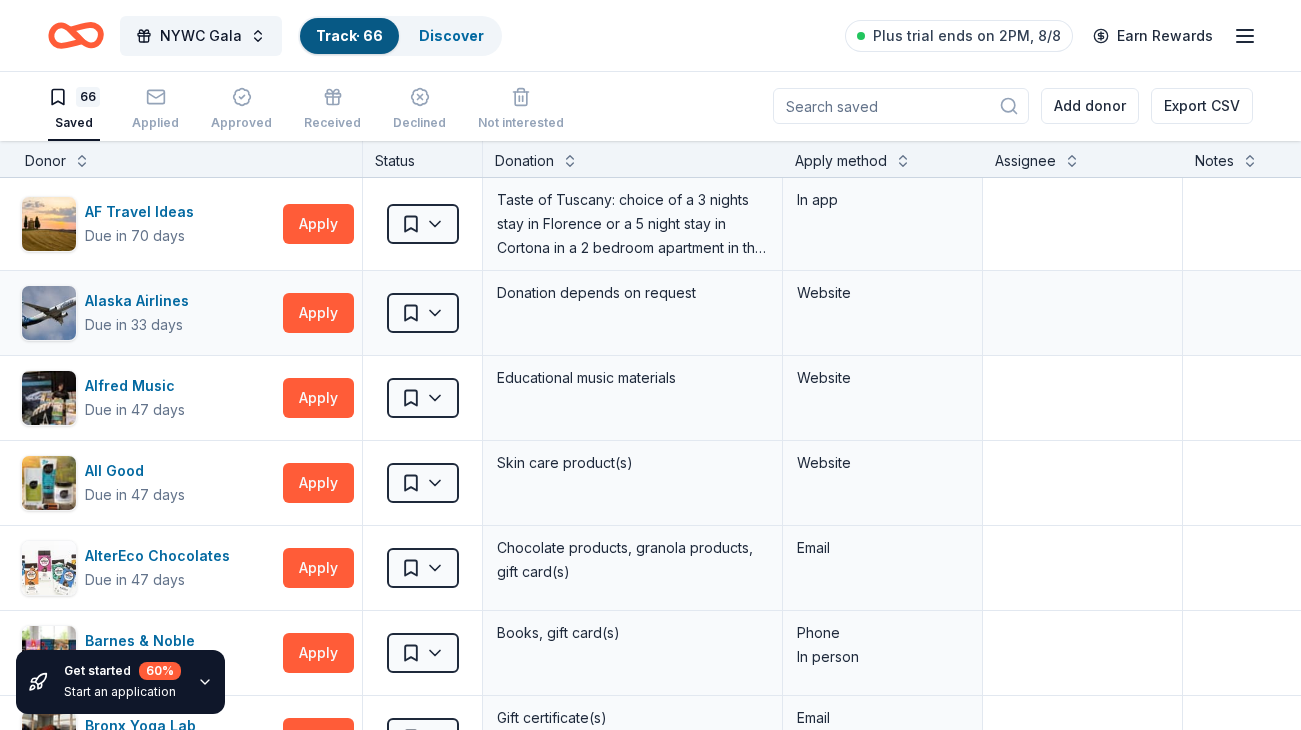 click on "Donor" at bounding box center (187, 161) 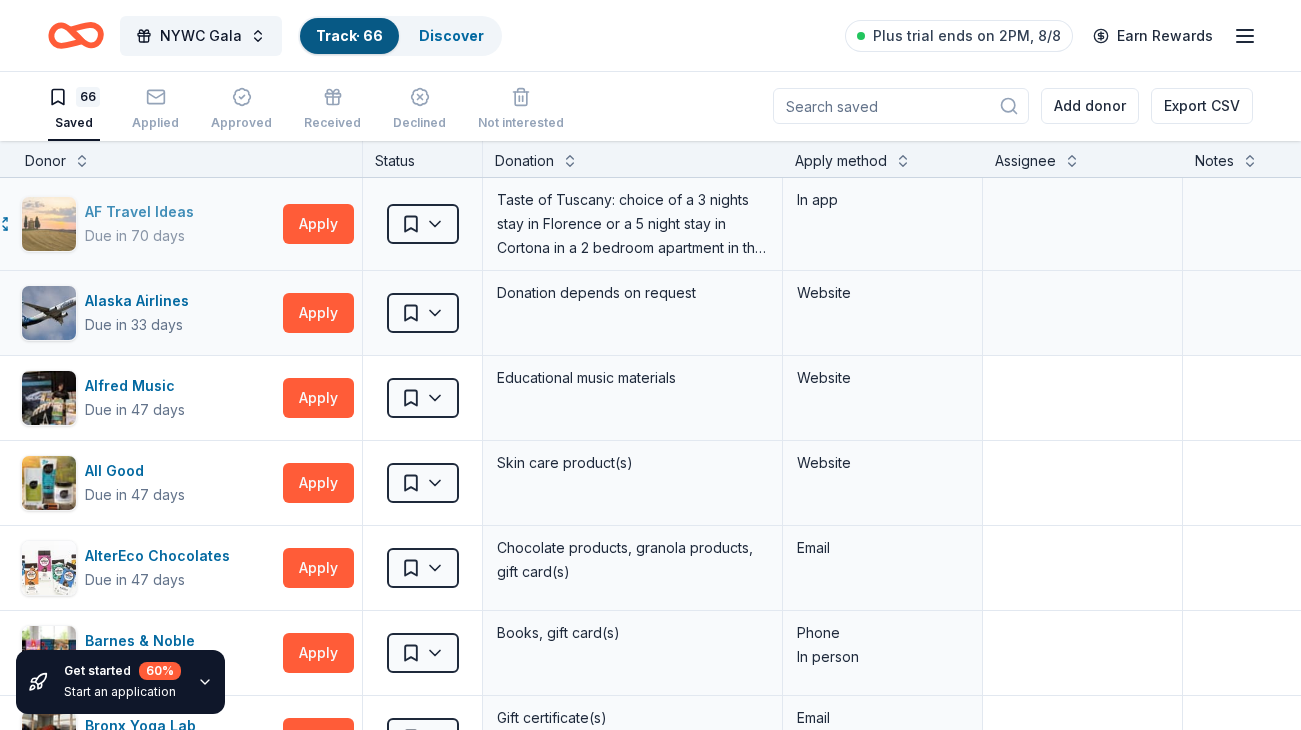 drag, startPoint x: 196, startPoint y: 206, endPoint x: 82, endPoint y: 210, distance: 114.07015 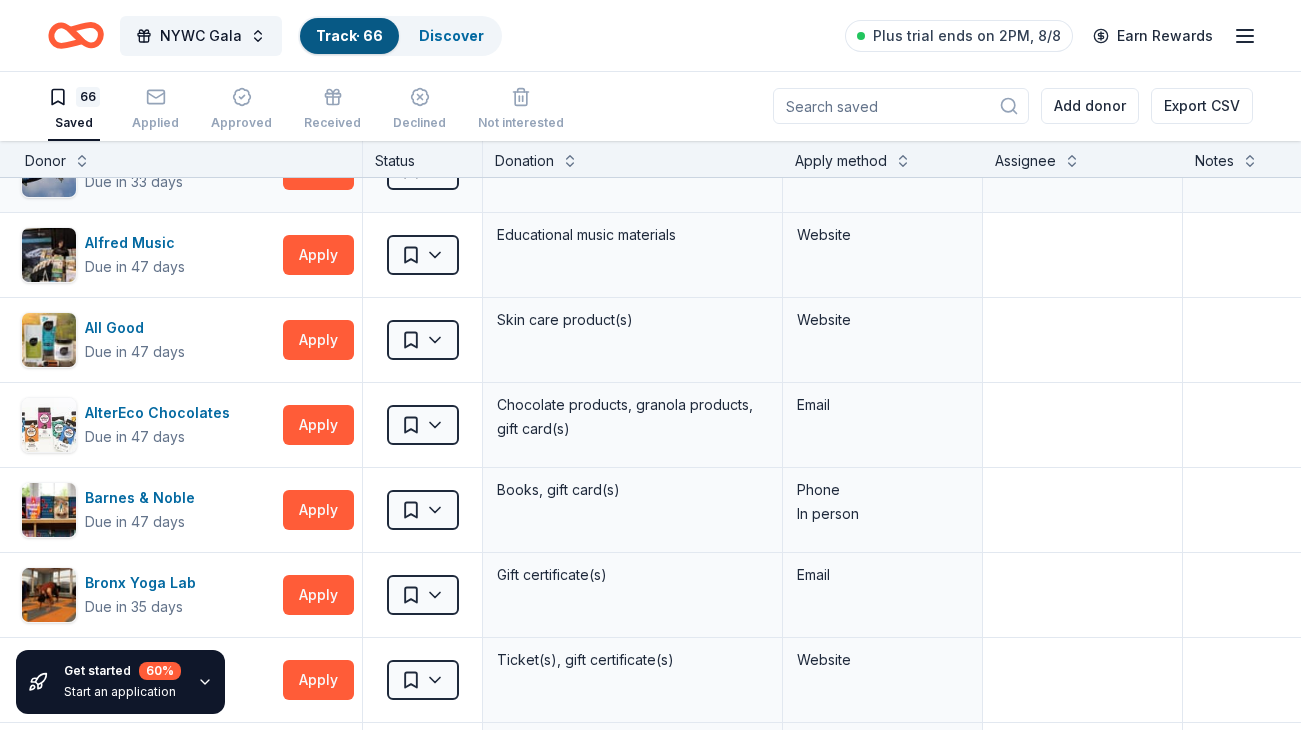 scroll, scrollTop: 146, scrollLeft: 35, axis: both 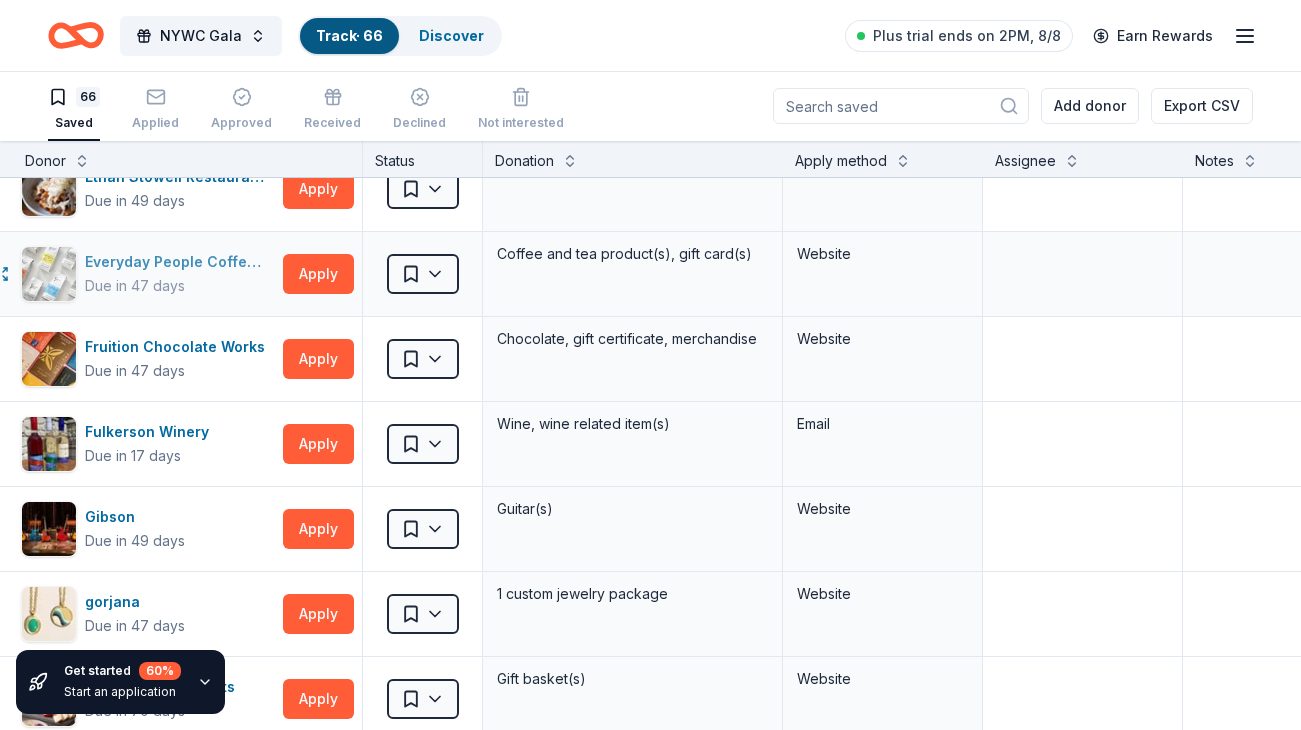 click on "Everyday People Coffee & Tea" at bounding box center (180, 262) 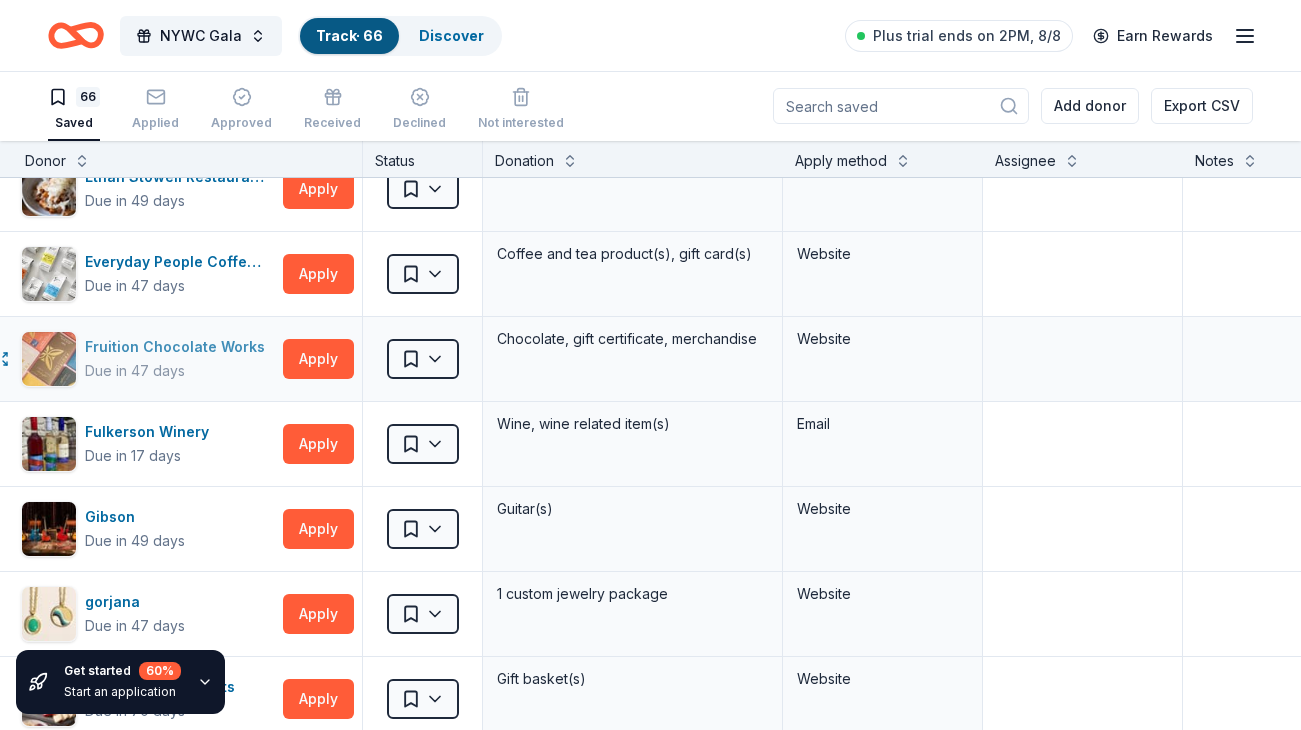 scroll, scrollTop: 1778, scrollLeft: 35, axis: both 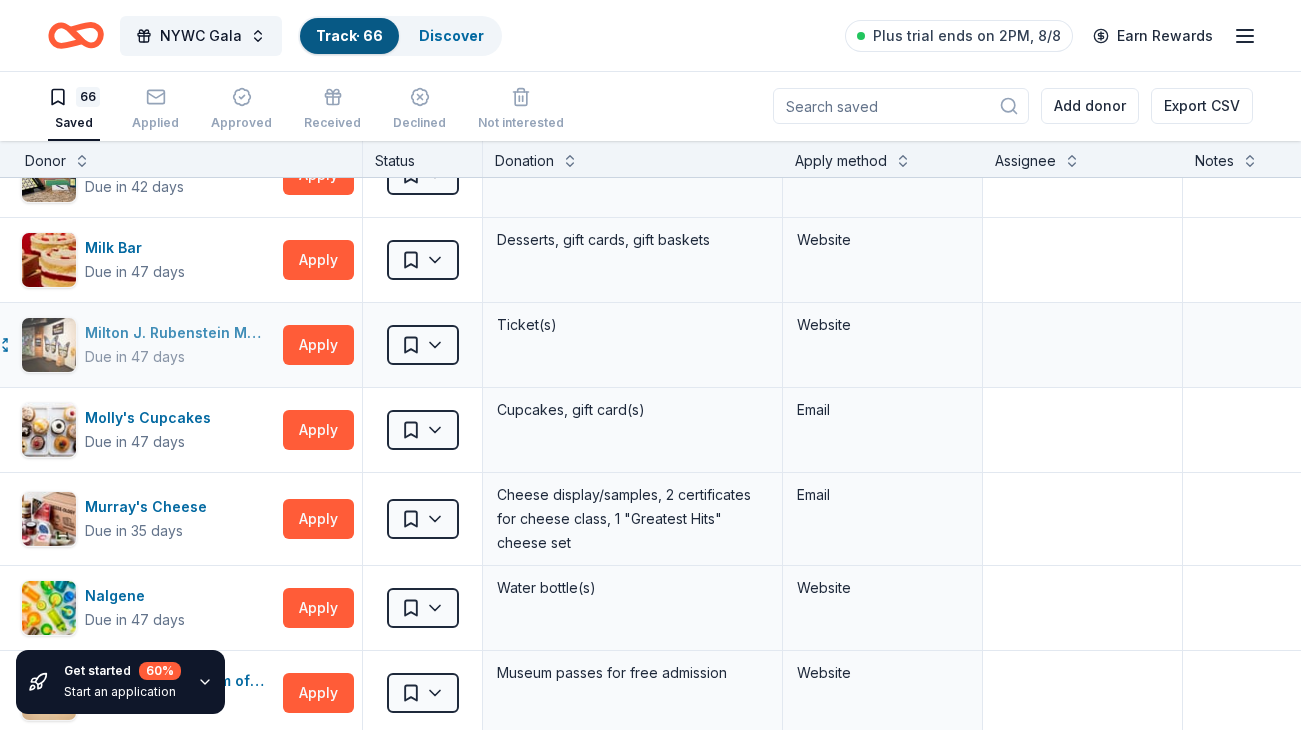 click on "Milton J. Rubenstein Museum of Science & Technology" at bounding box center (180, 333) 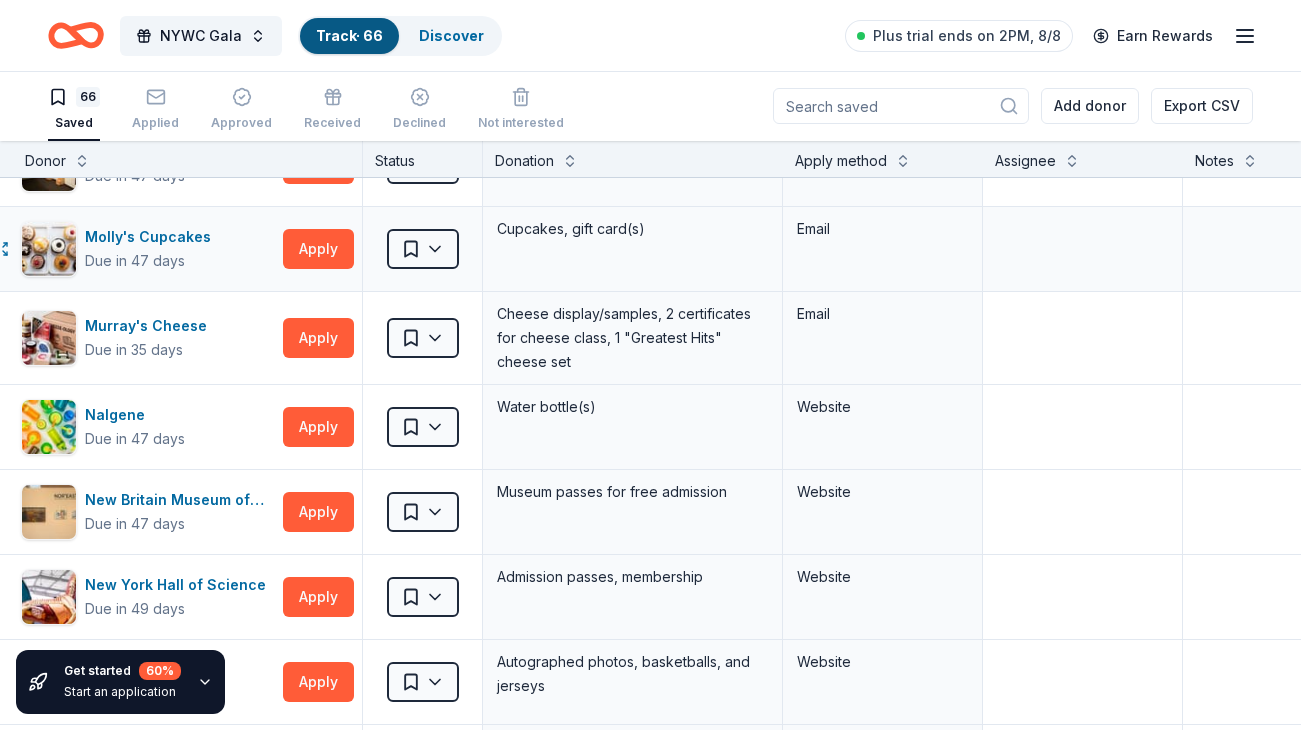 scroll, scrollTop: 3082, scrollLeft: 35, axis: both 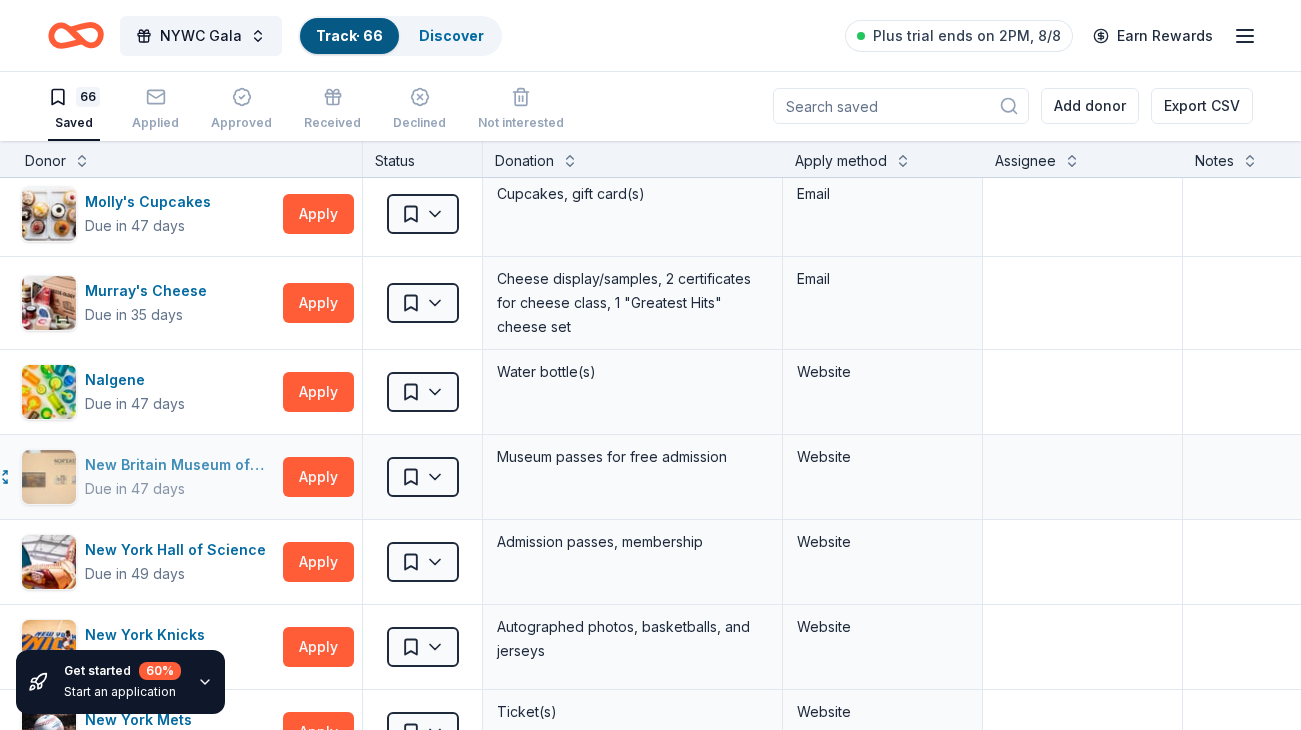 click on "New Britain Museum of American Art" at bounding box center (180, 465) 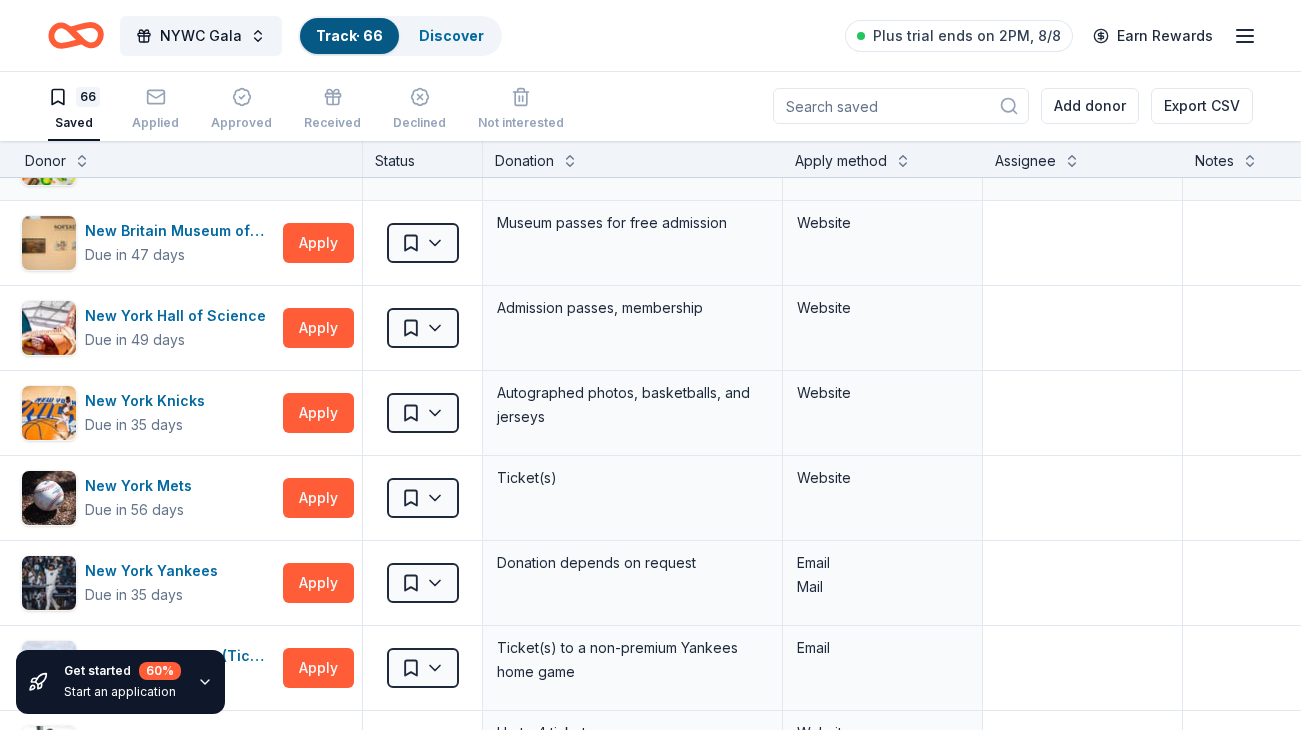 scroll, scrollTop: 3318, scrollLeft: 35, axis: both 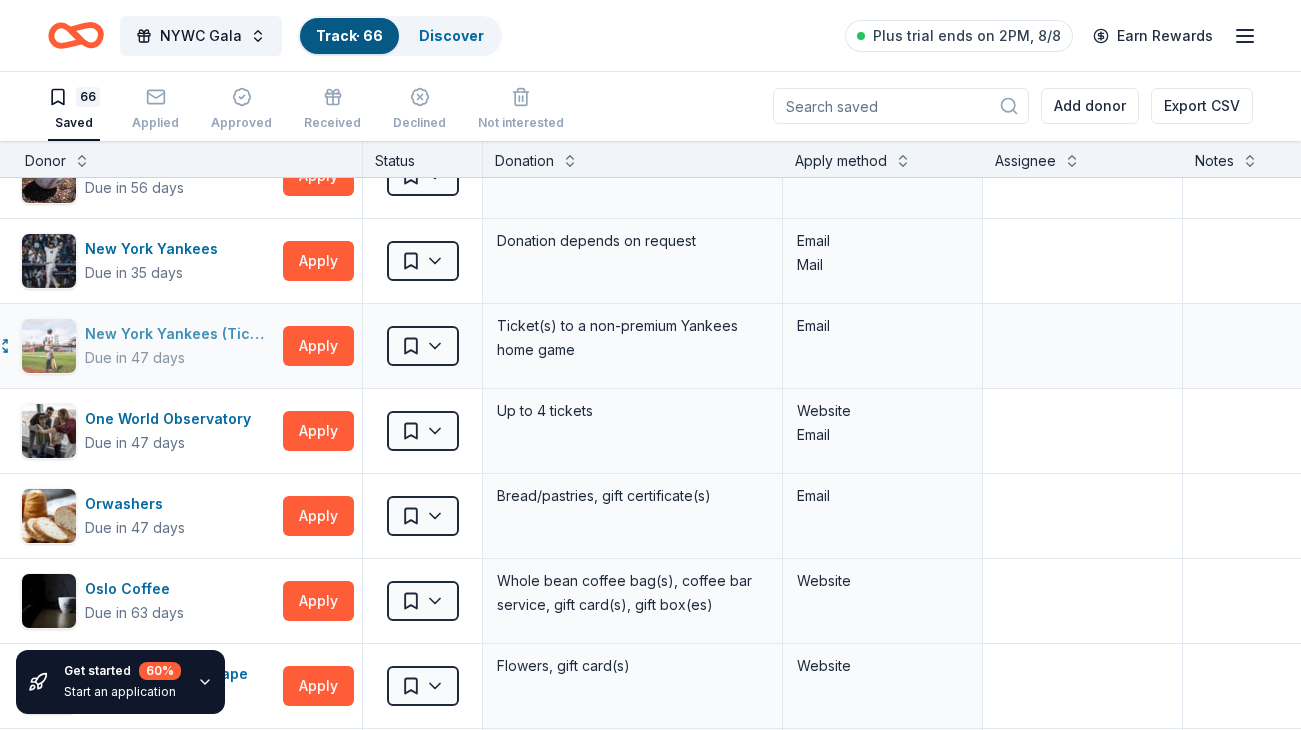 click on "New York Yankees (Ticket Donation)" at bounding box center (180, 334) 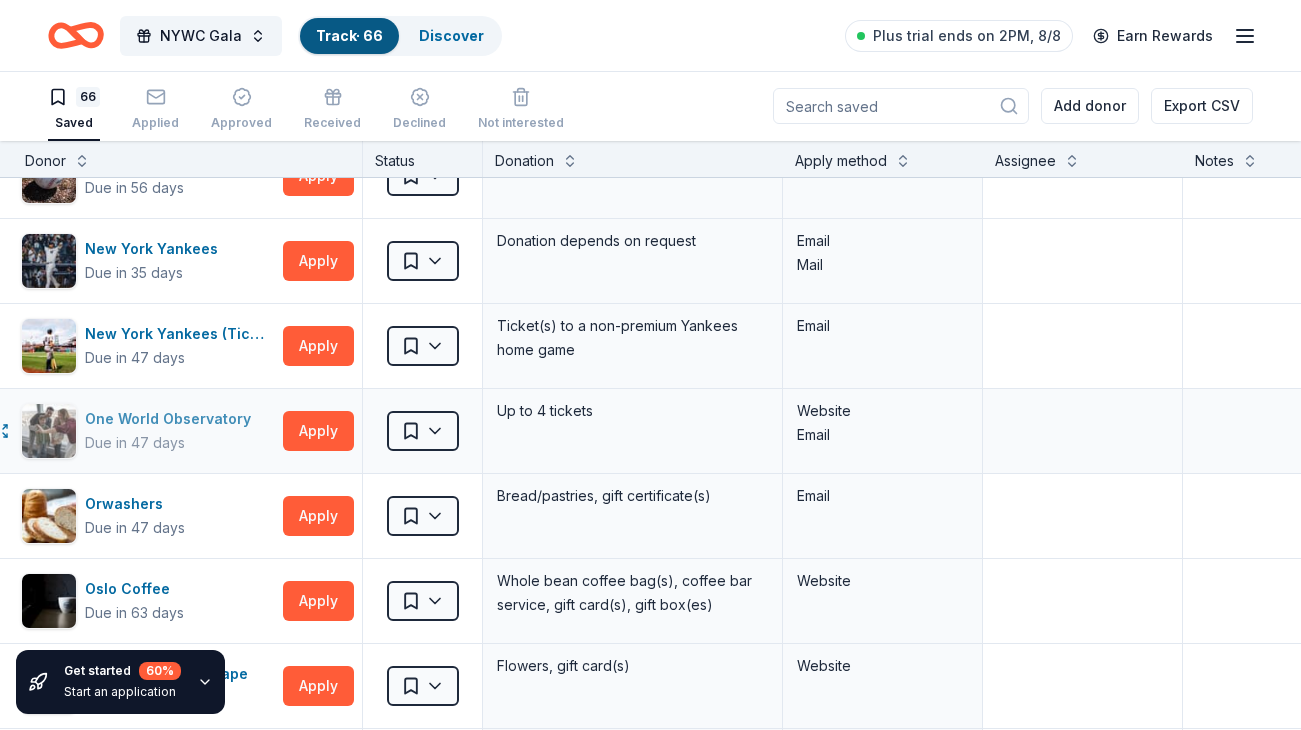 scroll, scrollTop: 3853, scrollLeft: 35, axis: both 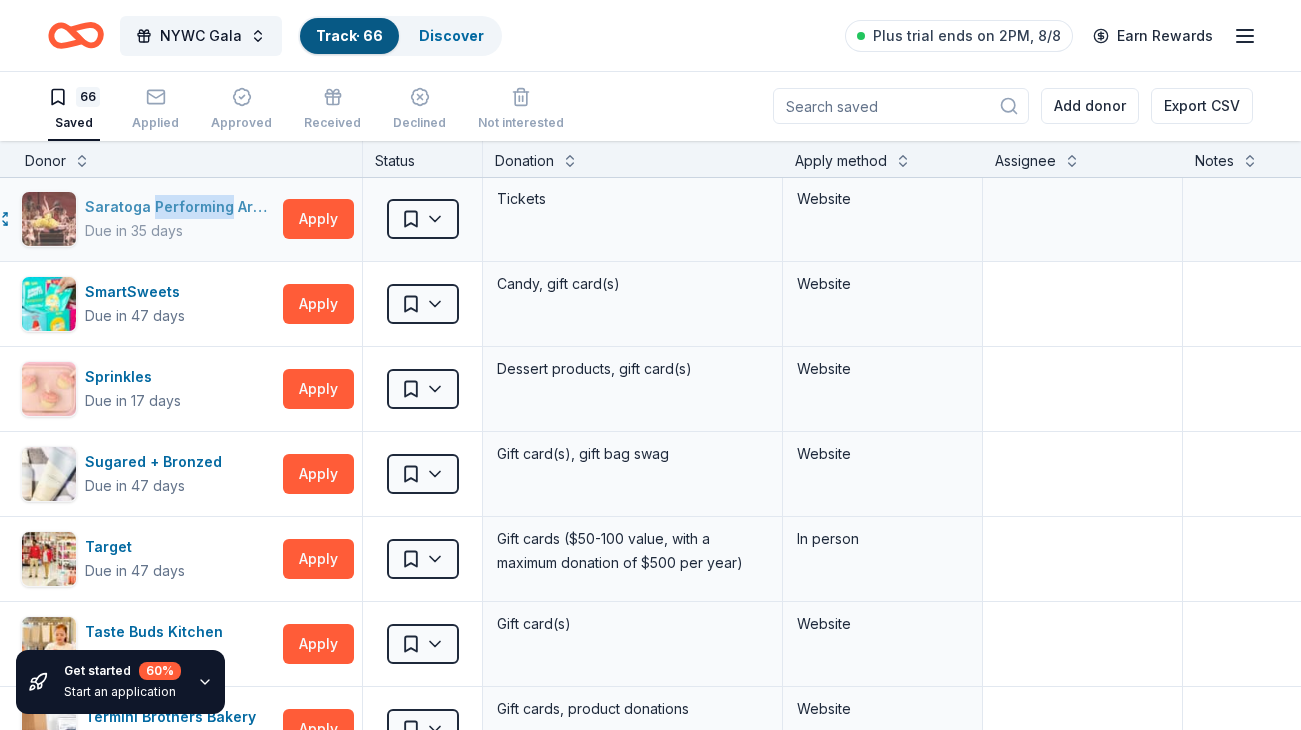 click on "Saratoga Performing Arts Center" at bounding box center [180, 207] 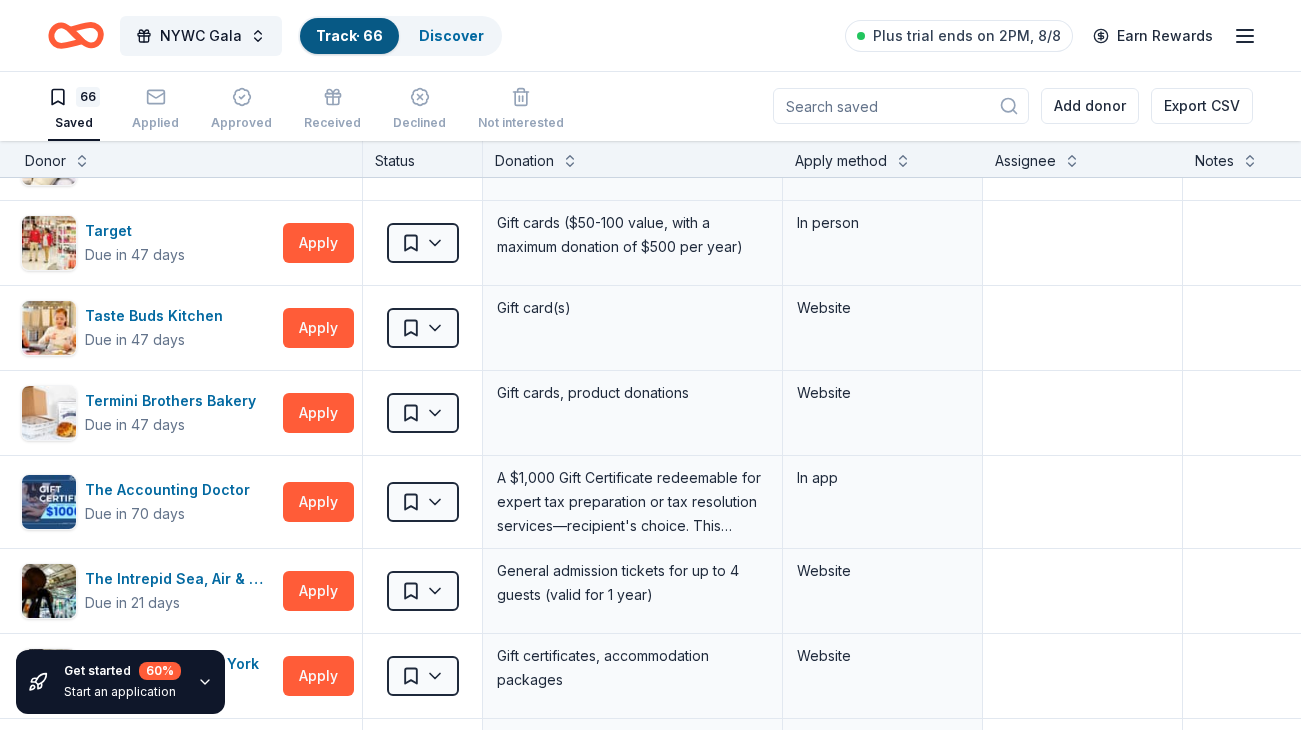 scroll, scrollTop: 4509, scrollLeft: 35, axis: both 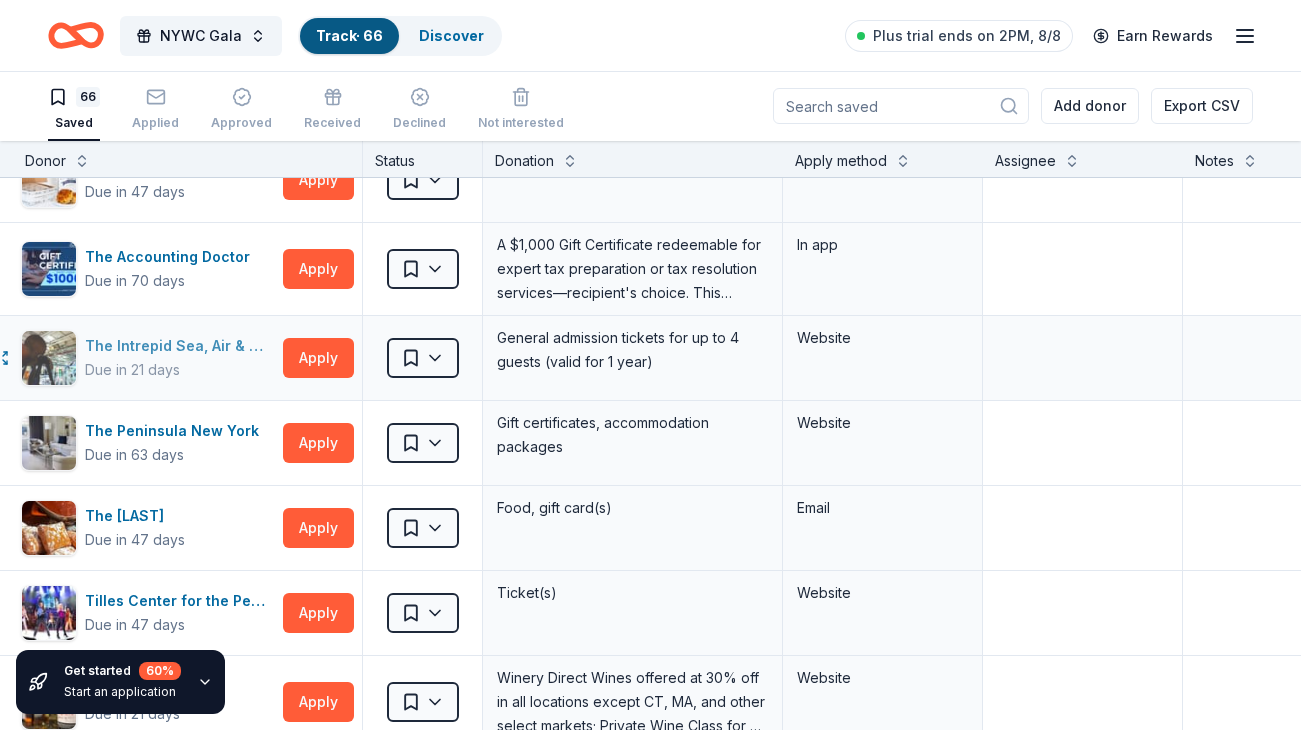 click on "The Intrepid Sea, Air & Space Museum" at bounding box center (180, 346) 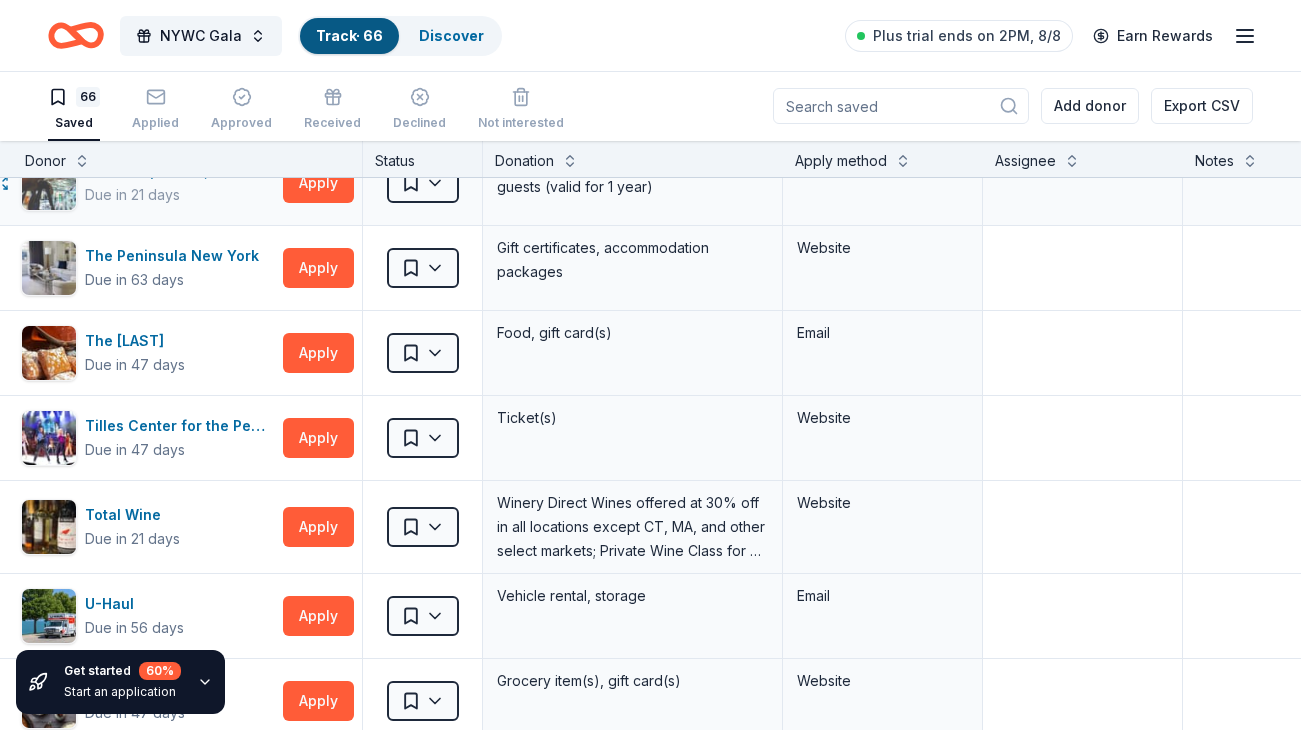 scroll, scrollTop: 4968, scrollLeft: 35, axis: both 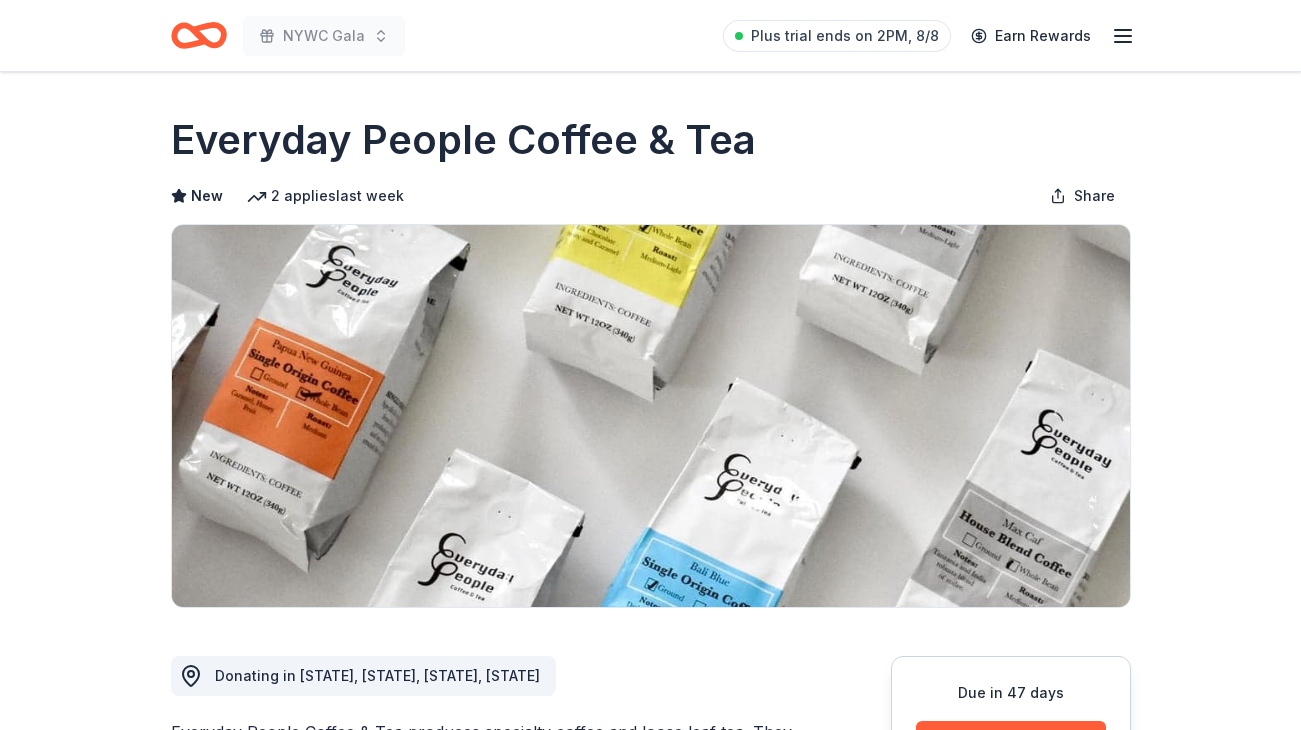 drag, startPoint x: 716, startPoint y: 141, endPoint x: 261, endPoint y: 159, distance: 455.3559 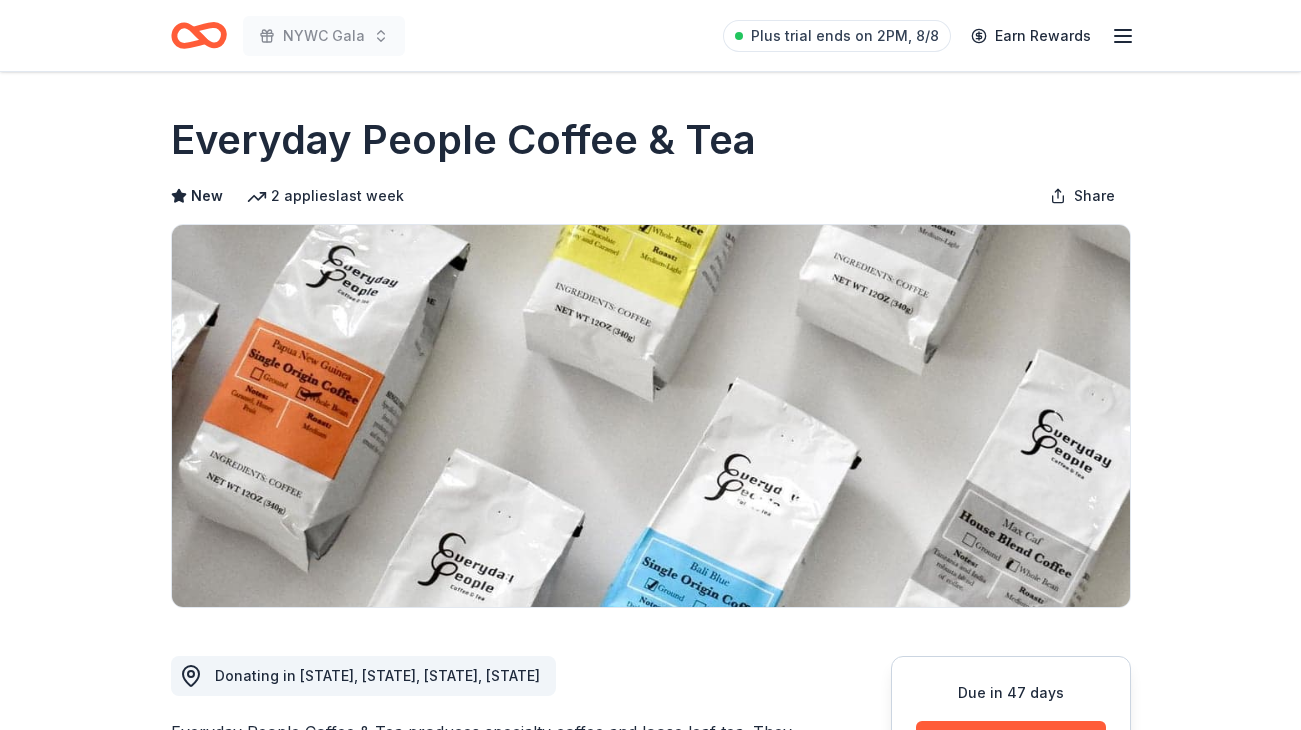 drag, startPoint x: 178, startPoint y: 142, endPoint x: 543, endPoint y: 158, distance: 365.35052 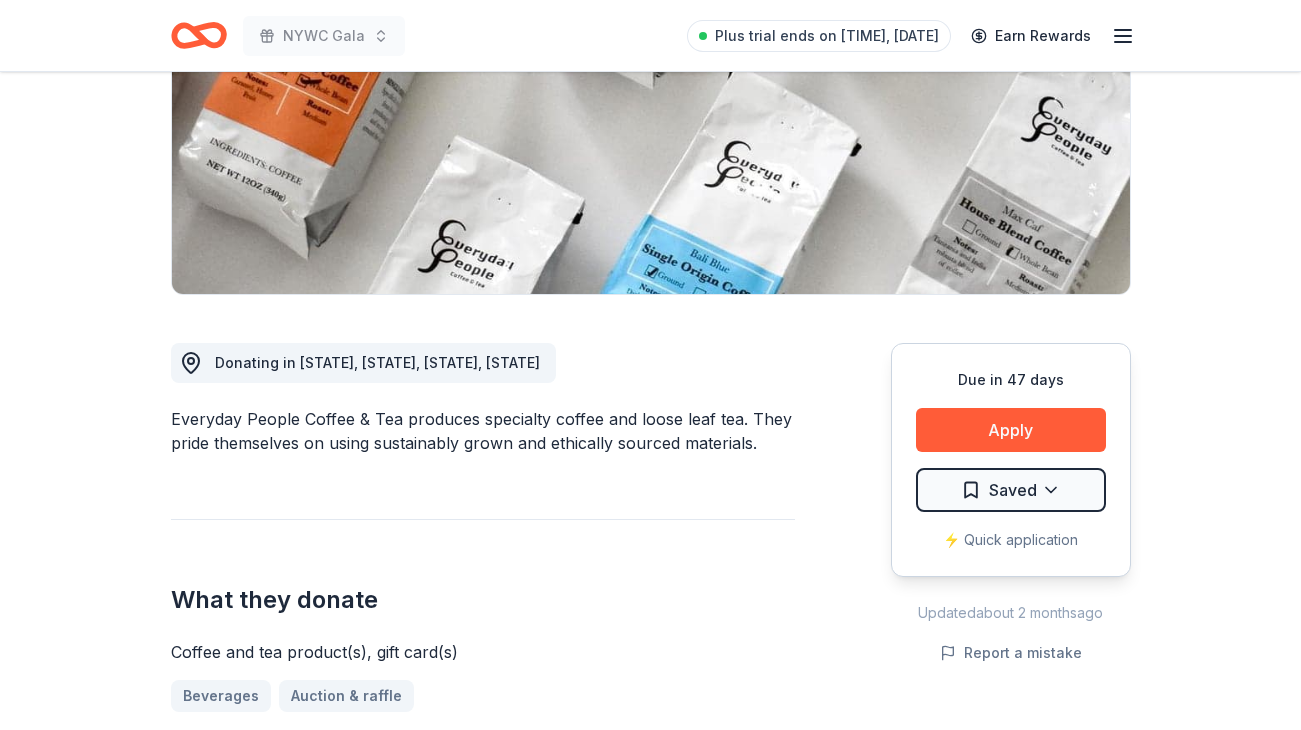 scroll, scrollTop: 308, scrollLeft: 0, axis: vertical 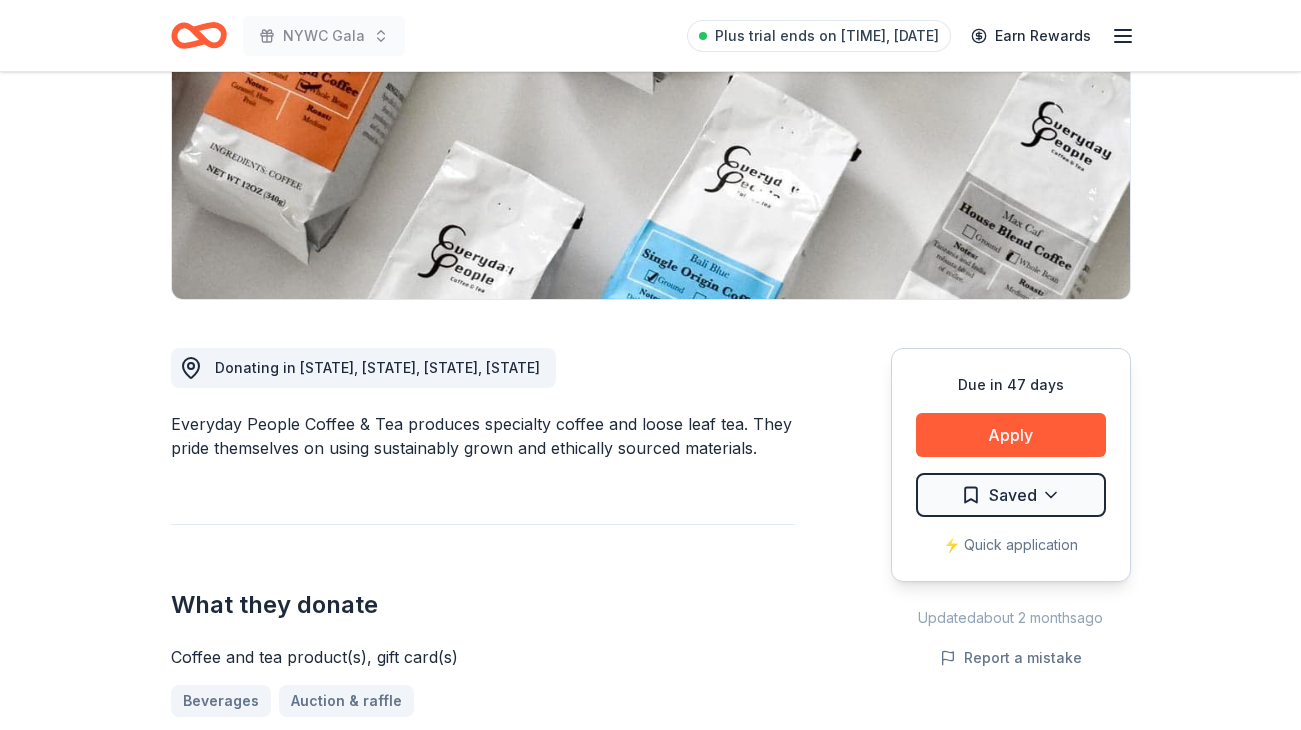 drag, startPoint x: 170, startPoint y: 425, endPoint x: 431, endPoint y: 415, distance: 261.1915 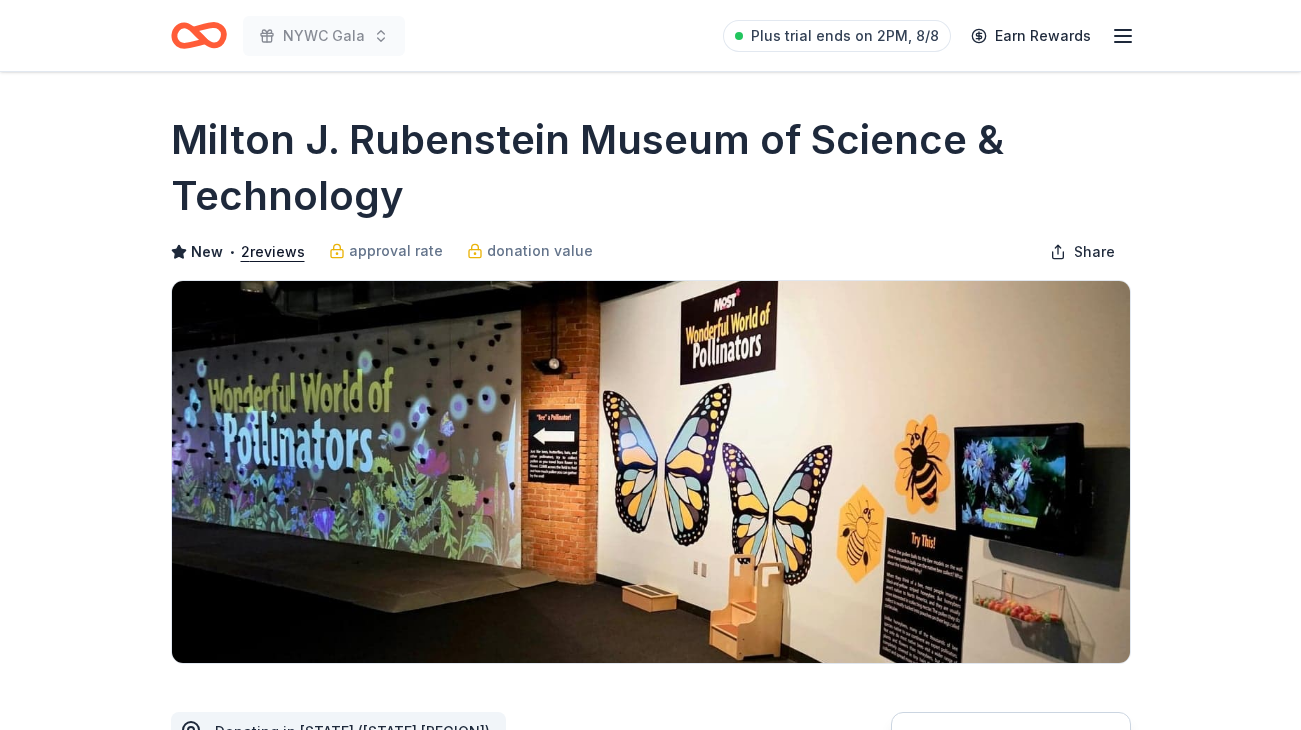 scroll, scrollTop: 0, scrollLeft: 0, axis: both 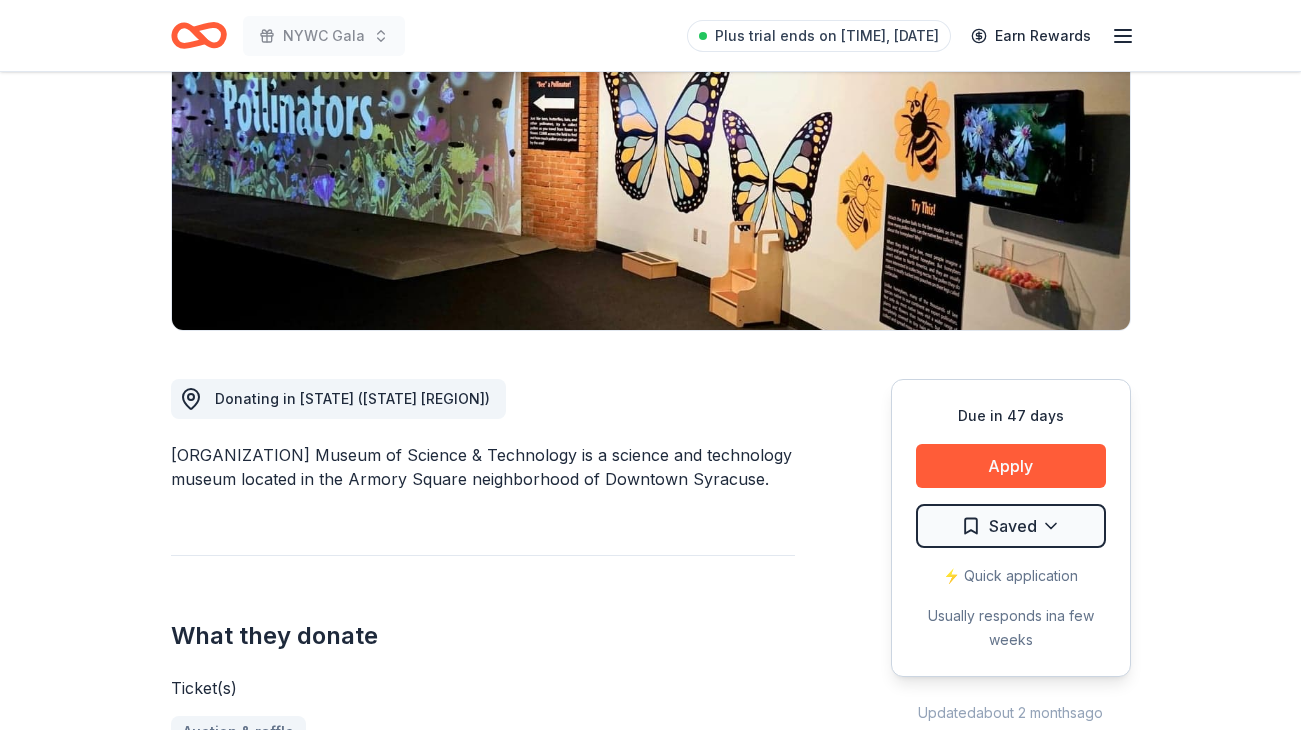 drag, startPoint x: 171, startPoint y: 451, endPoint x: 402, endPoint y: 480, distance: 232.81323 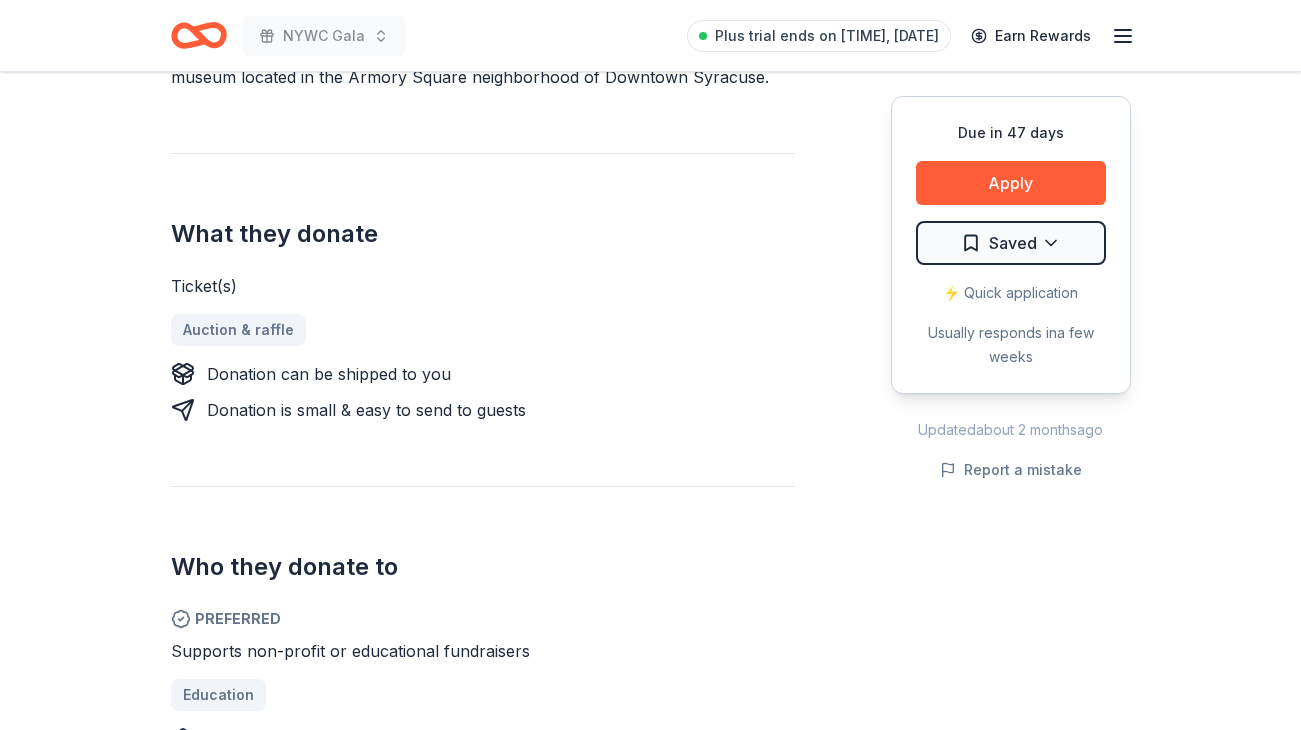 scroll, scrollTop: 738, scrollLeft: 0, axis: vertical 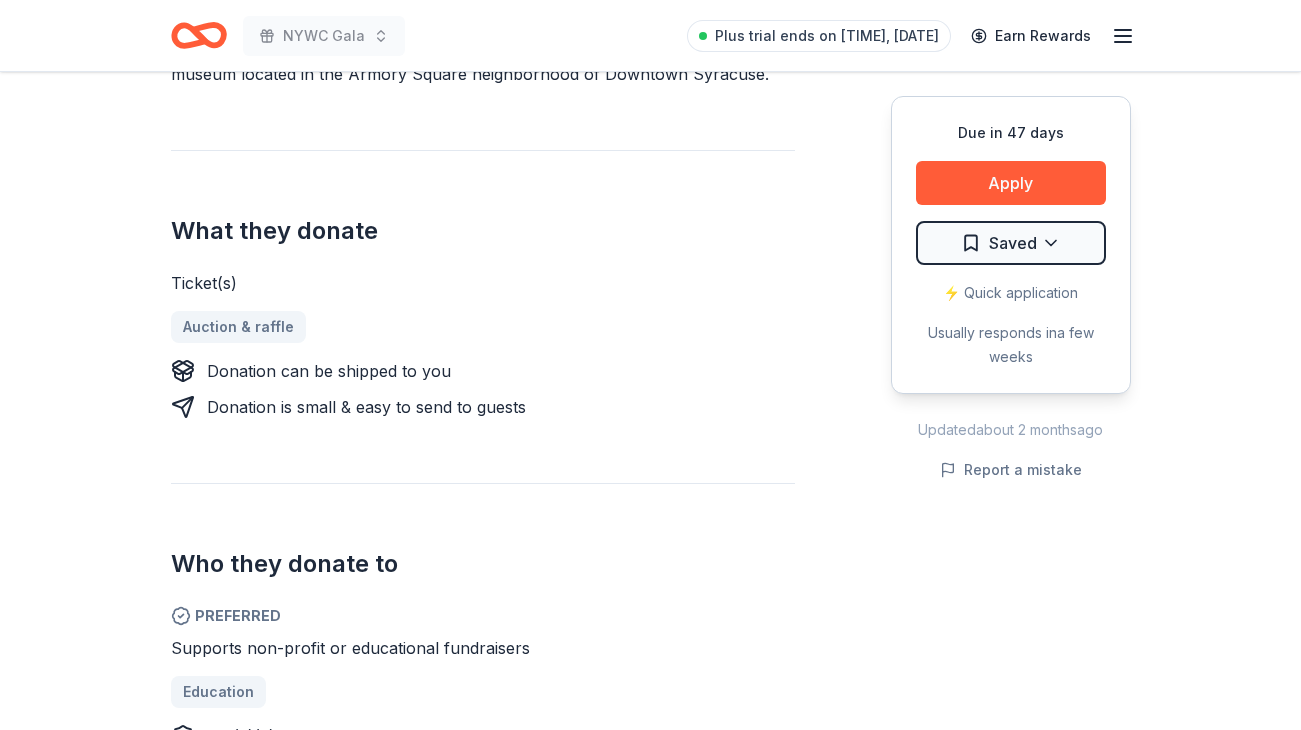 drag, startPoint x: 250, startPoint y: 387, endPoint x: 412, endPoint y: 495, distance: 194.69977 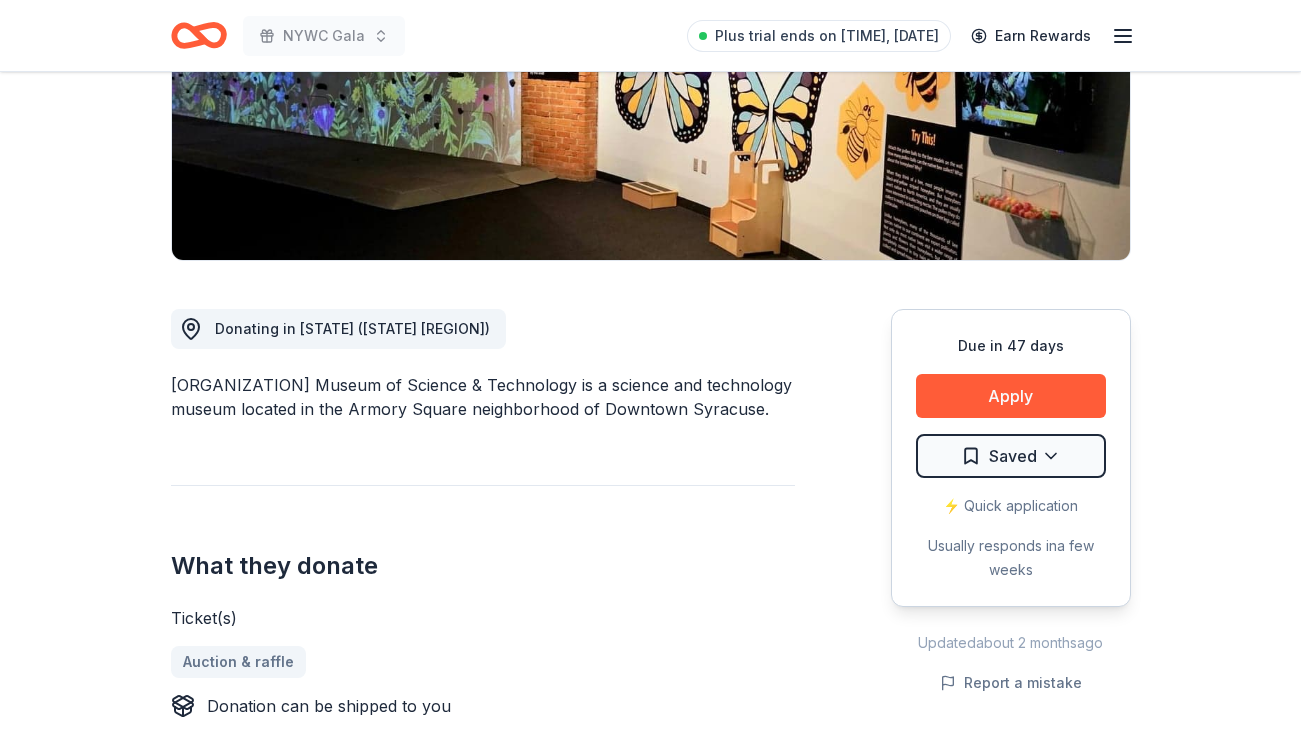 scroll, scrollTop: 404, scrollLeft: 0, axis: vertical 